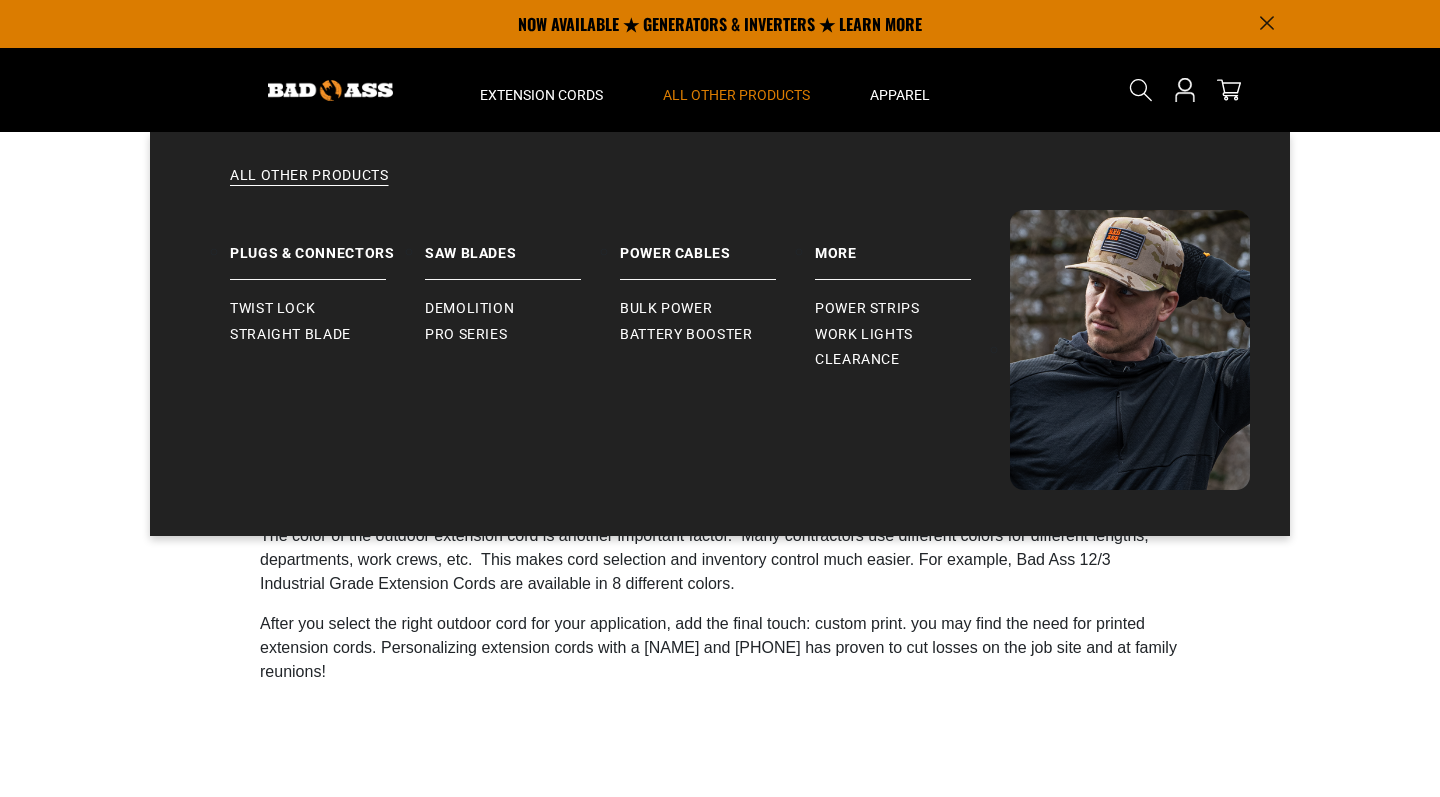 scroll, scrollTop: 616, scrollLeft: 0, axis: vertical 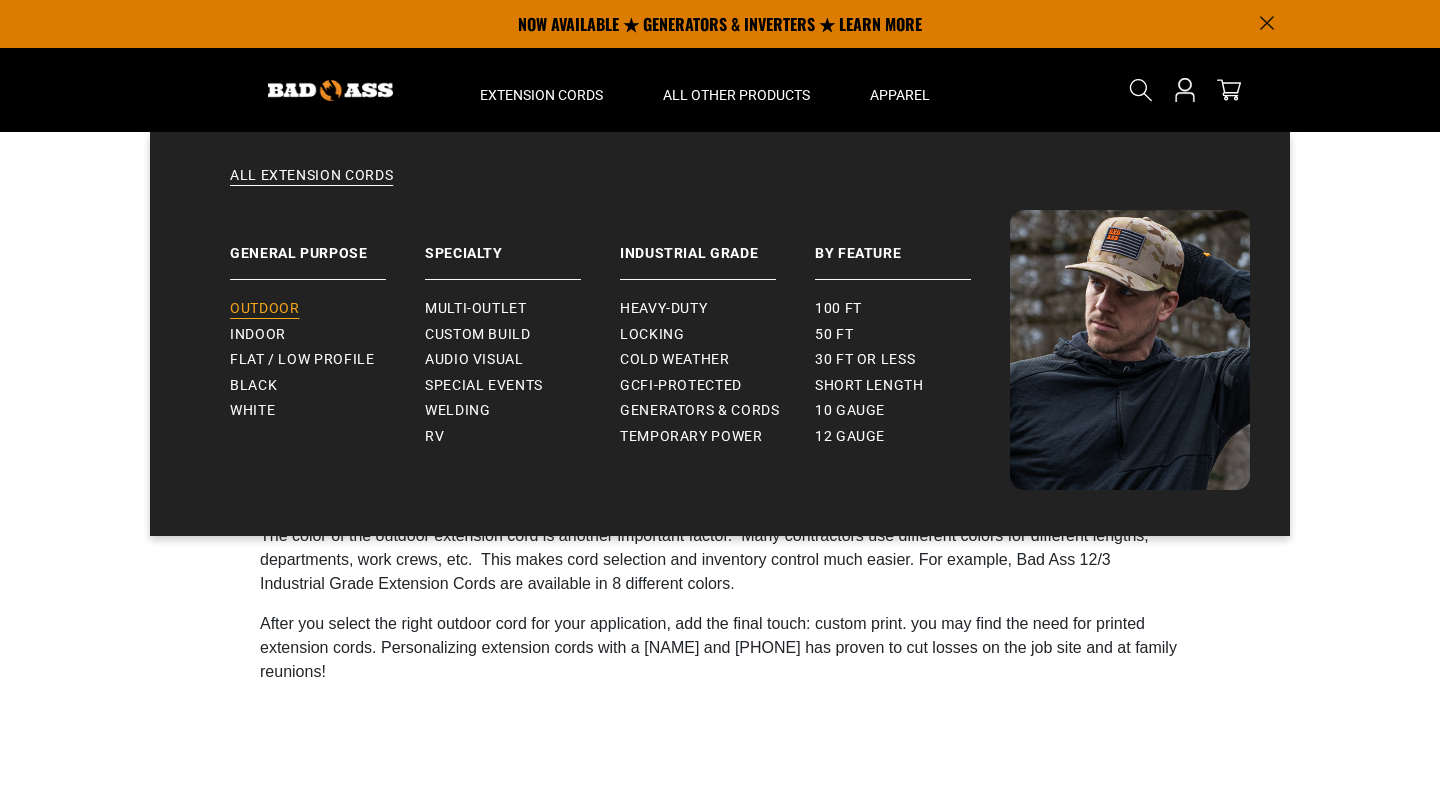 click on "Outdoor" at bounding box center [264, 309] 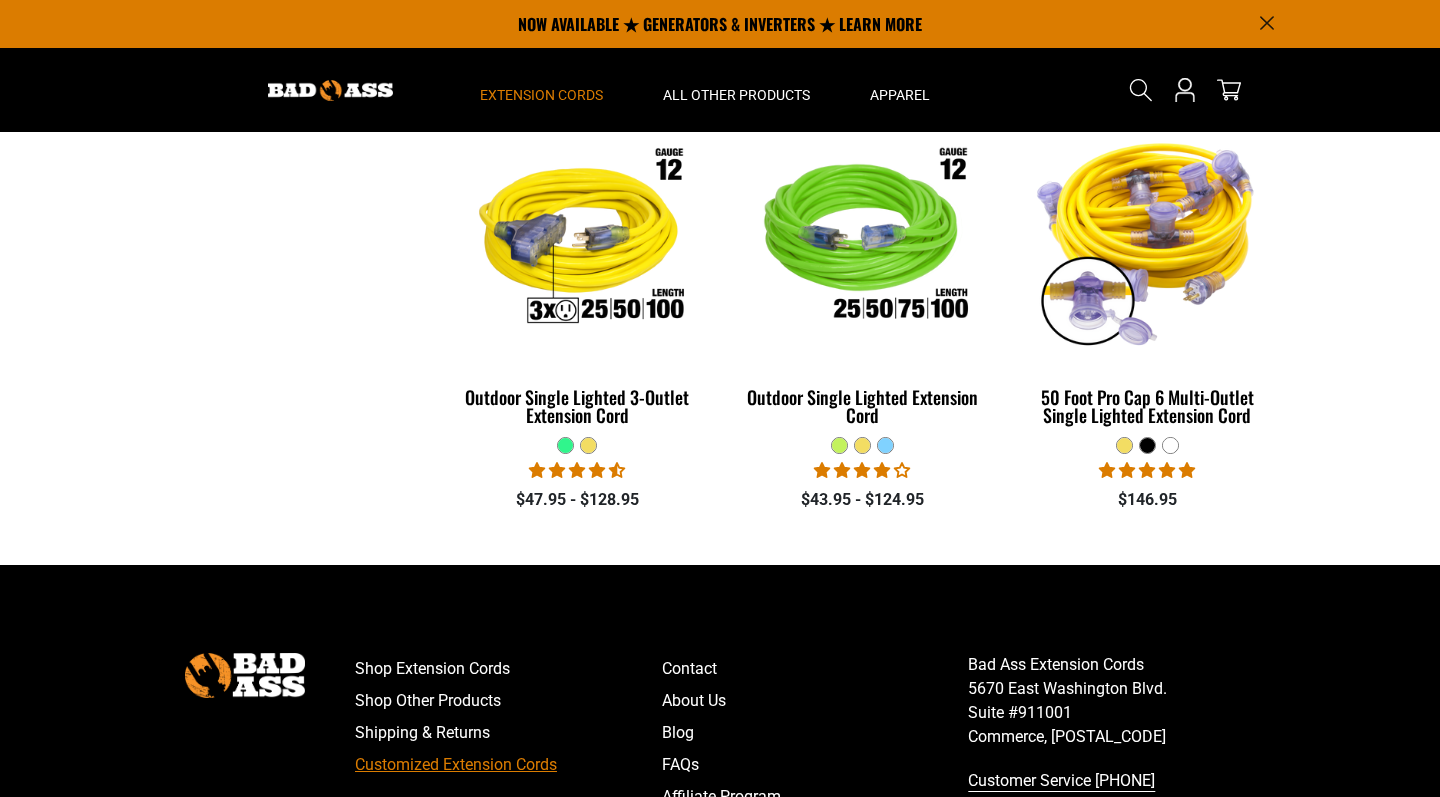 scroll, scrollTop: 1441, scrollLeft: 0, axis: vertical 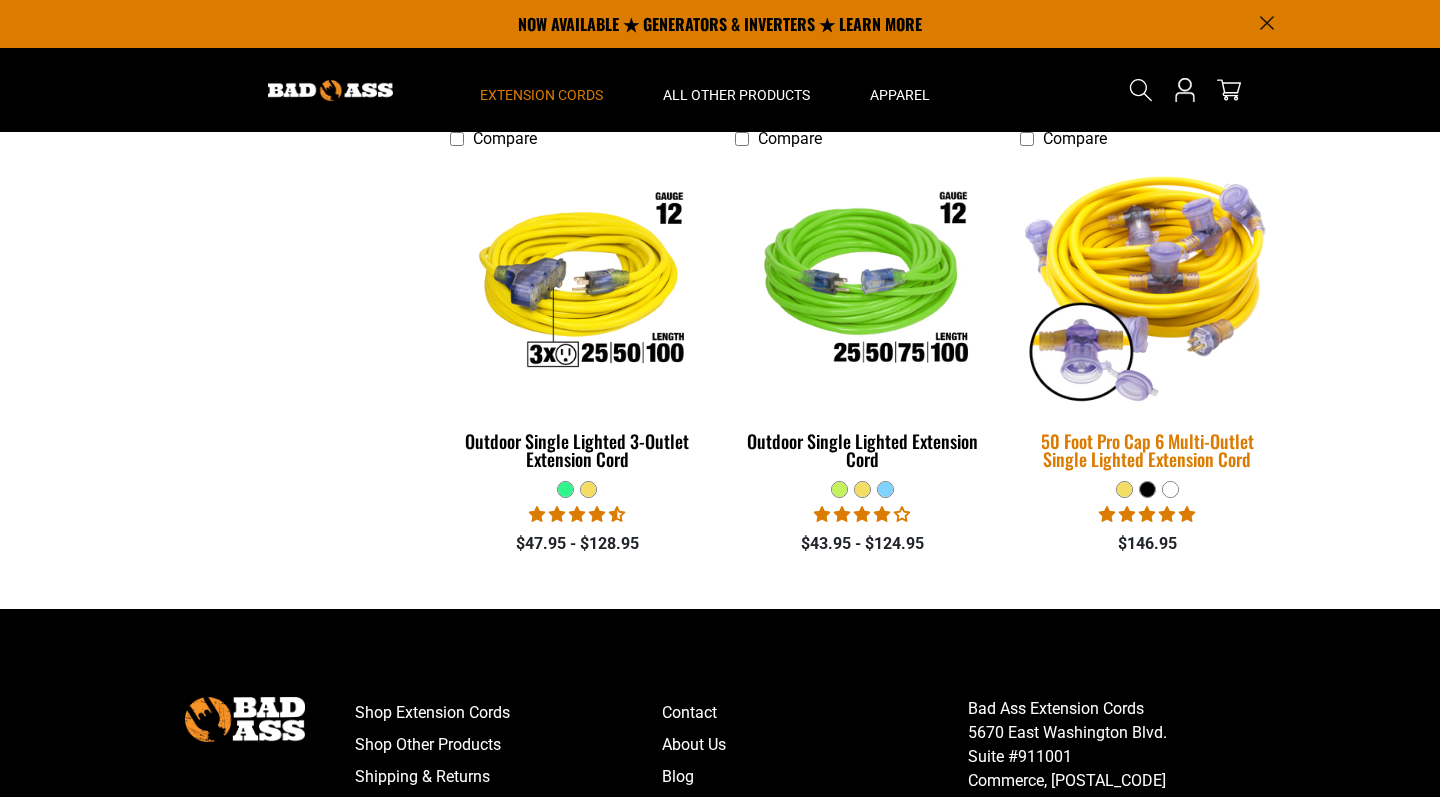 click on "50 Foot Pro Cap 6 Multi-Outlet Single Lighted Extension Cord" at bounding box center (1147, 450) 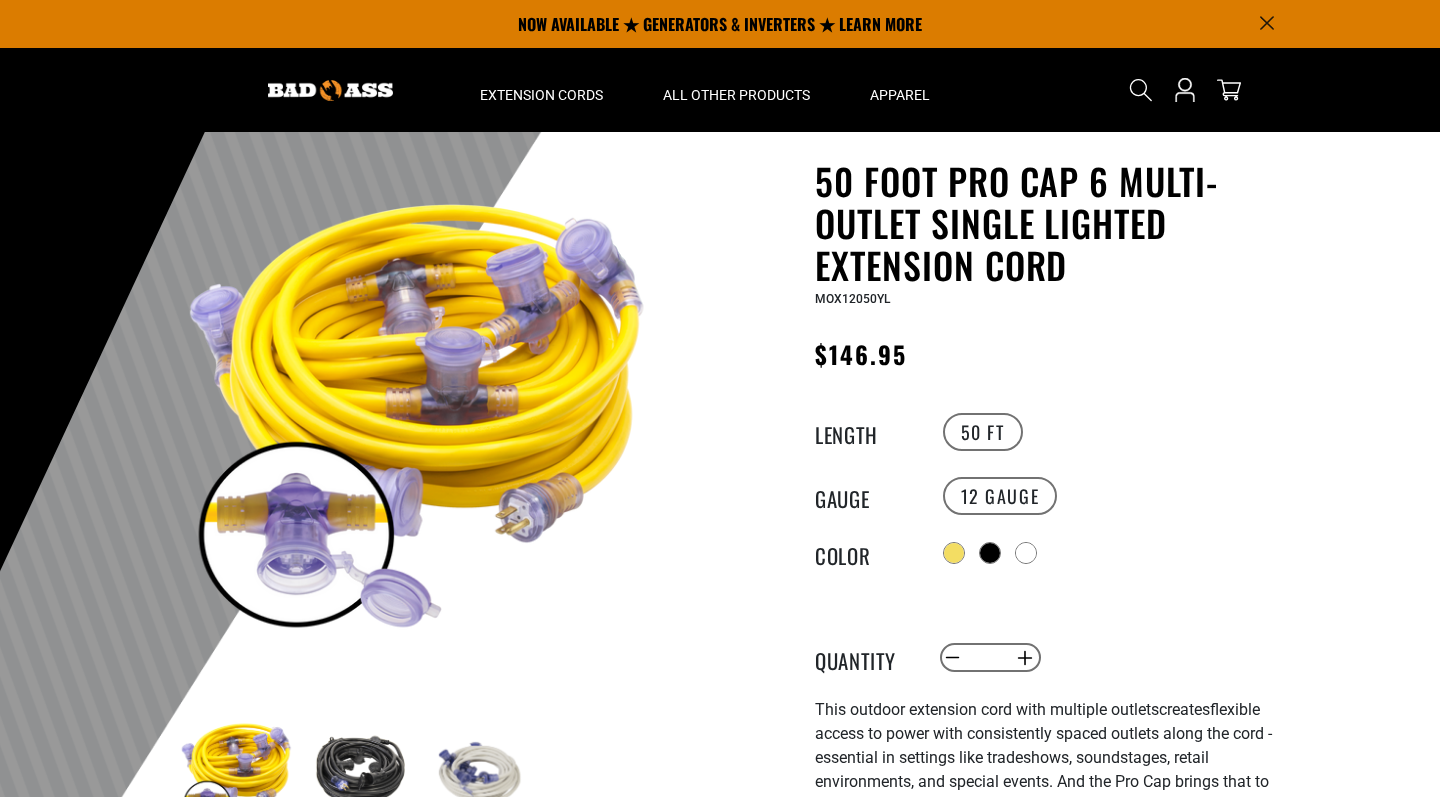 scroll, scrollTop: 52, scrollLeft: 0, axis: vertical 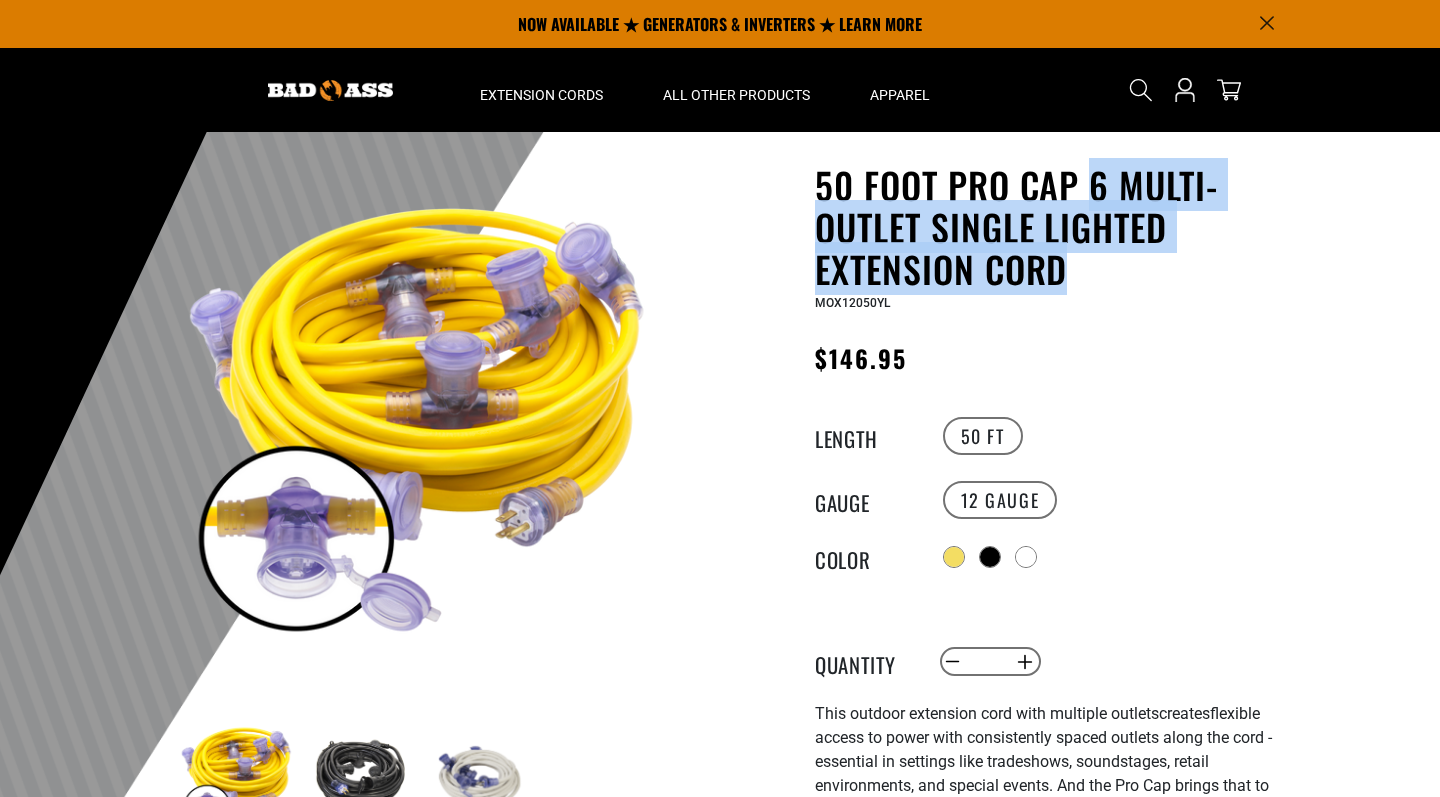 drag, startPoint x: 1086, startPoint y: 184, endPoint x: 1173, endPoint y: 259, distance: 114.865135 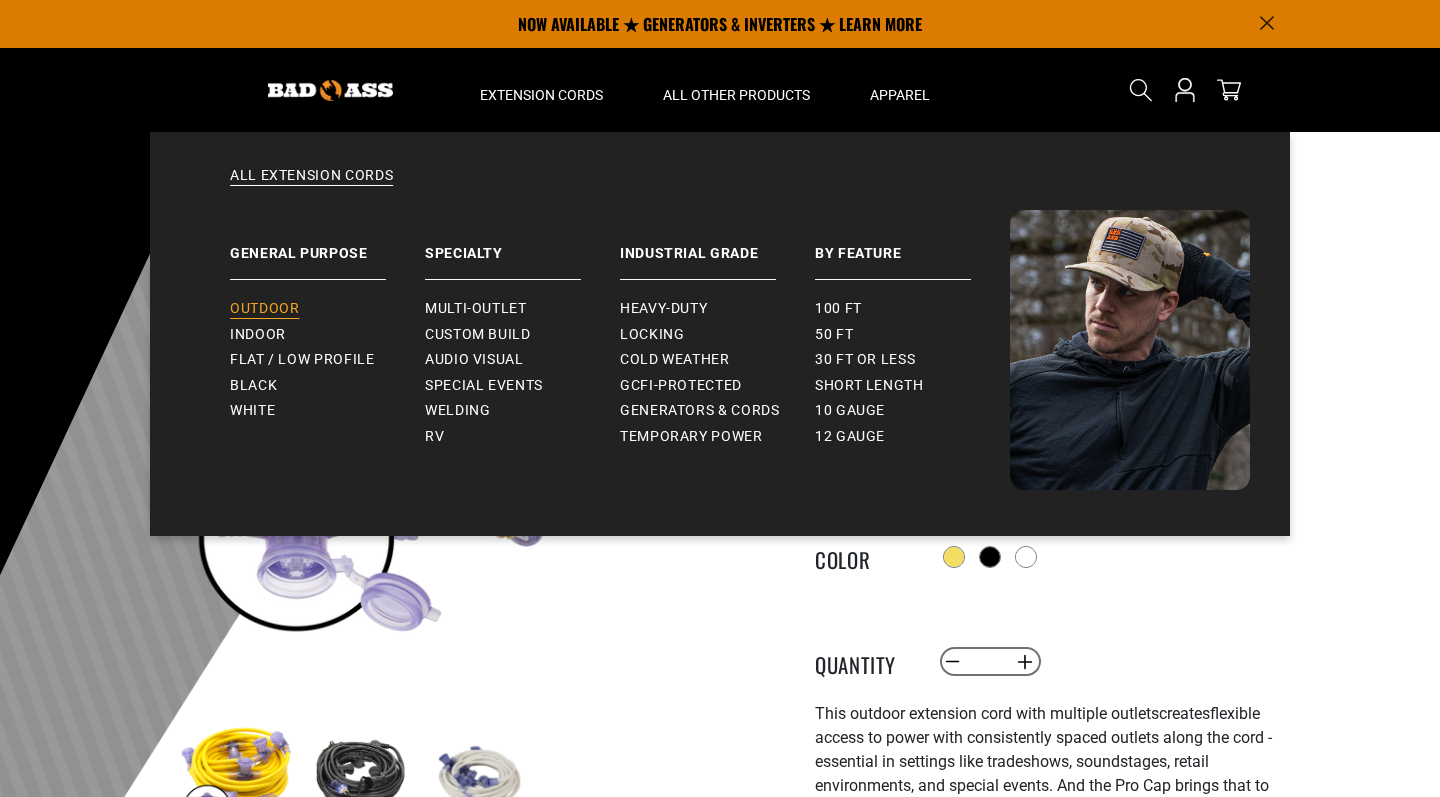 click on "Outdoor" at bounding box center (264, 309) 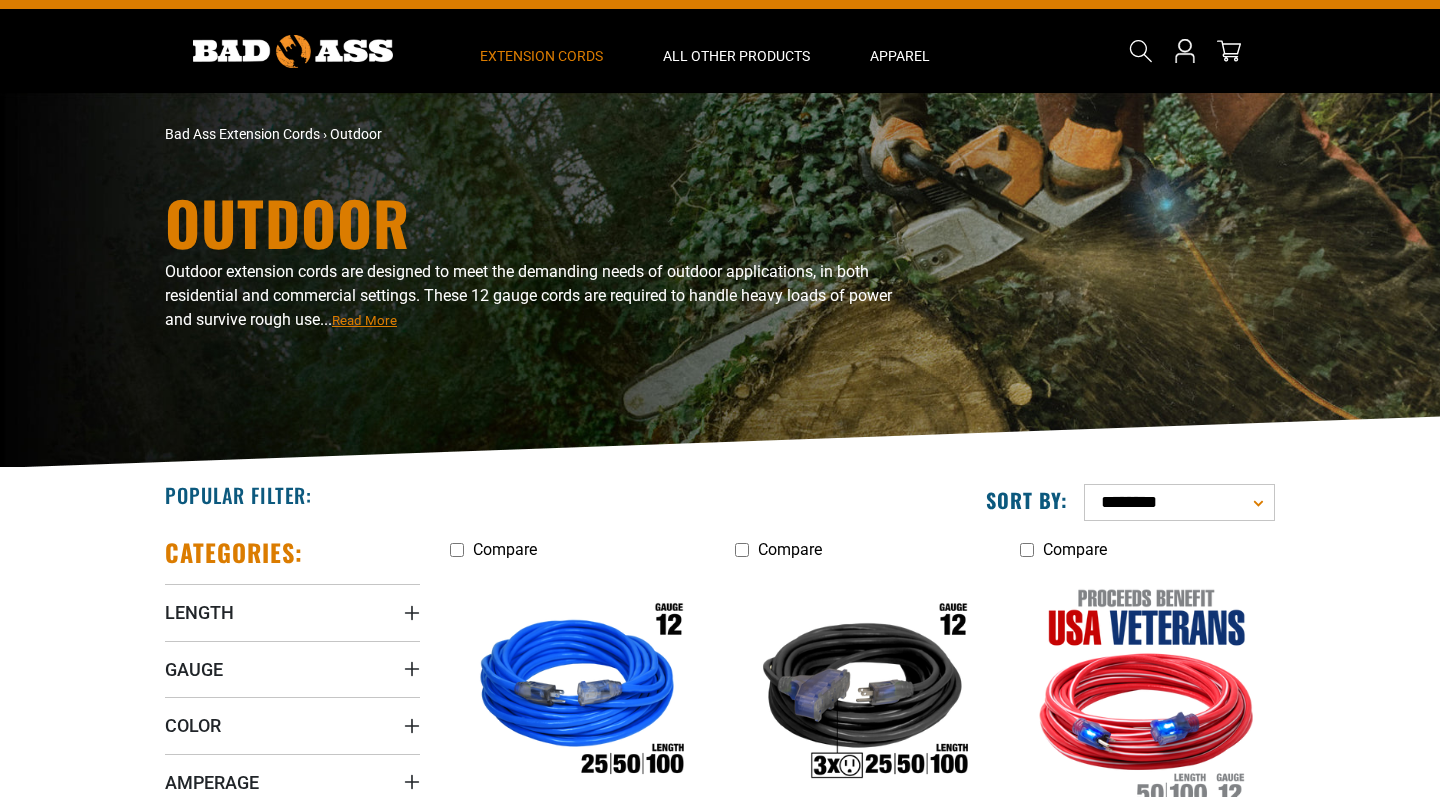 scroll, scrollTop: 70, scrollLeft: 0, axis: vertical 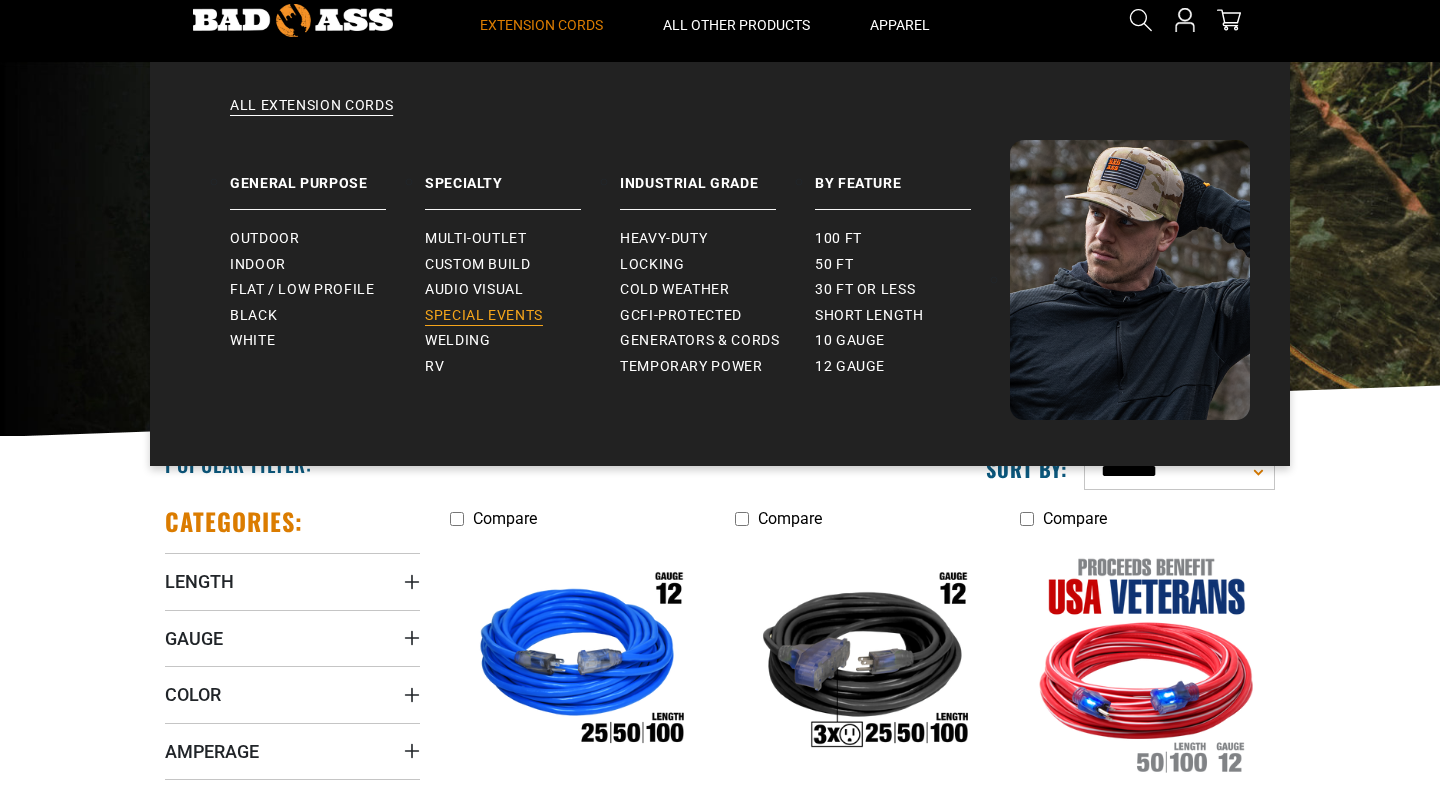 click on "Special Events" at bounding box center (484, 316) 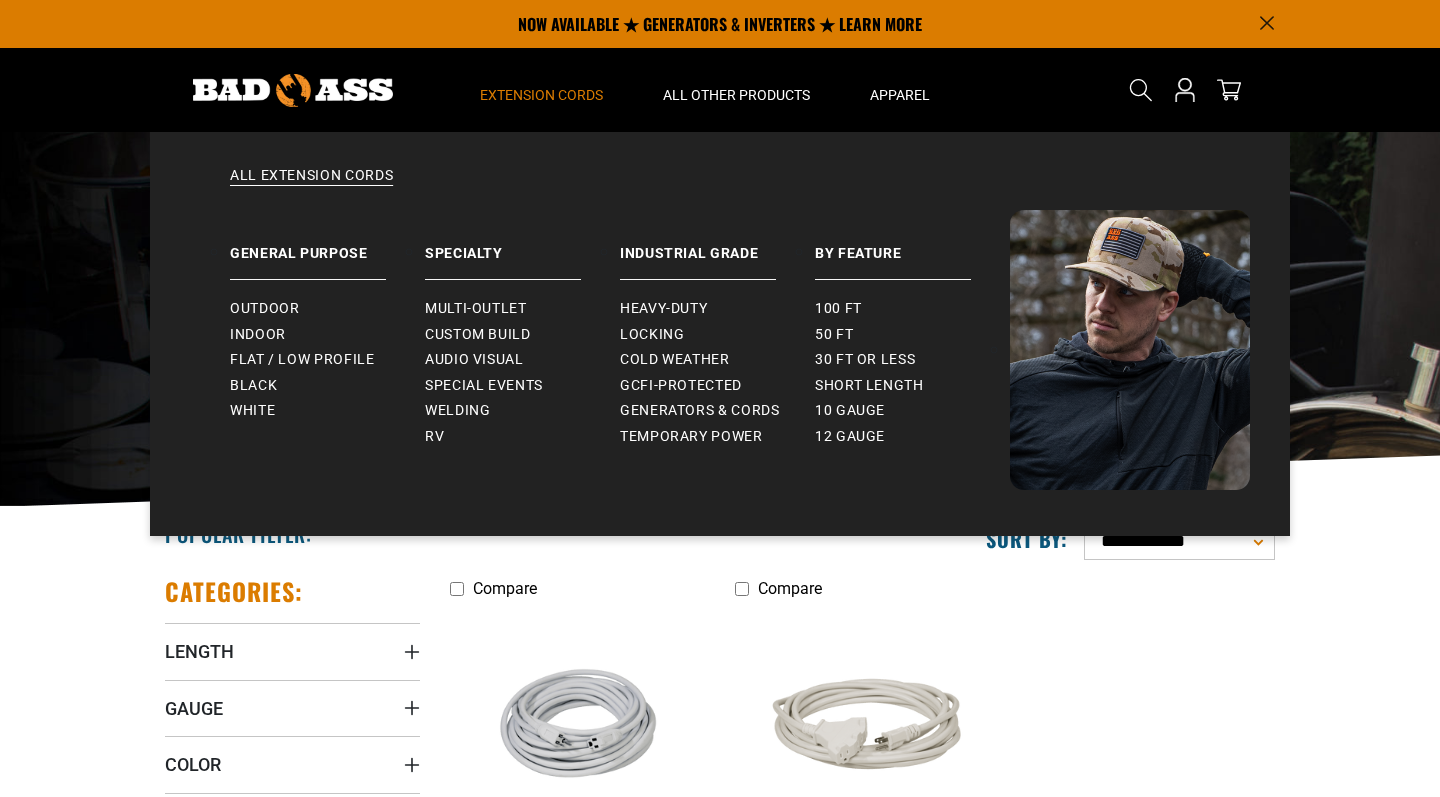 scroll, scrollTop: 0, scrollLeft: 0, axis: both 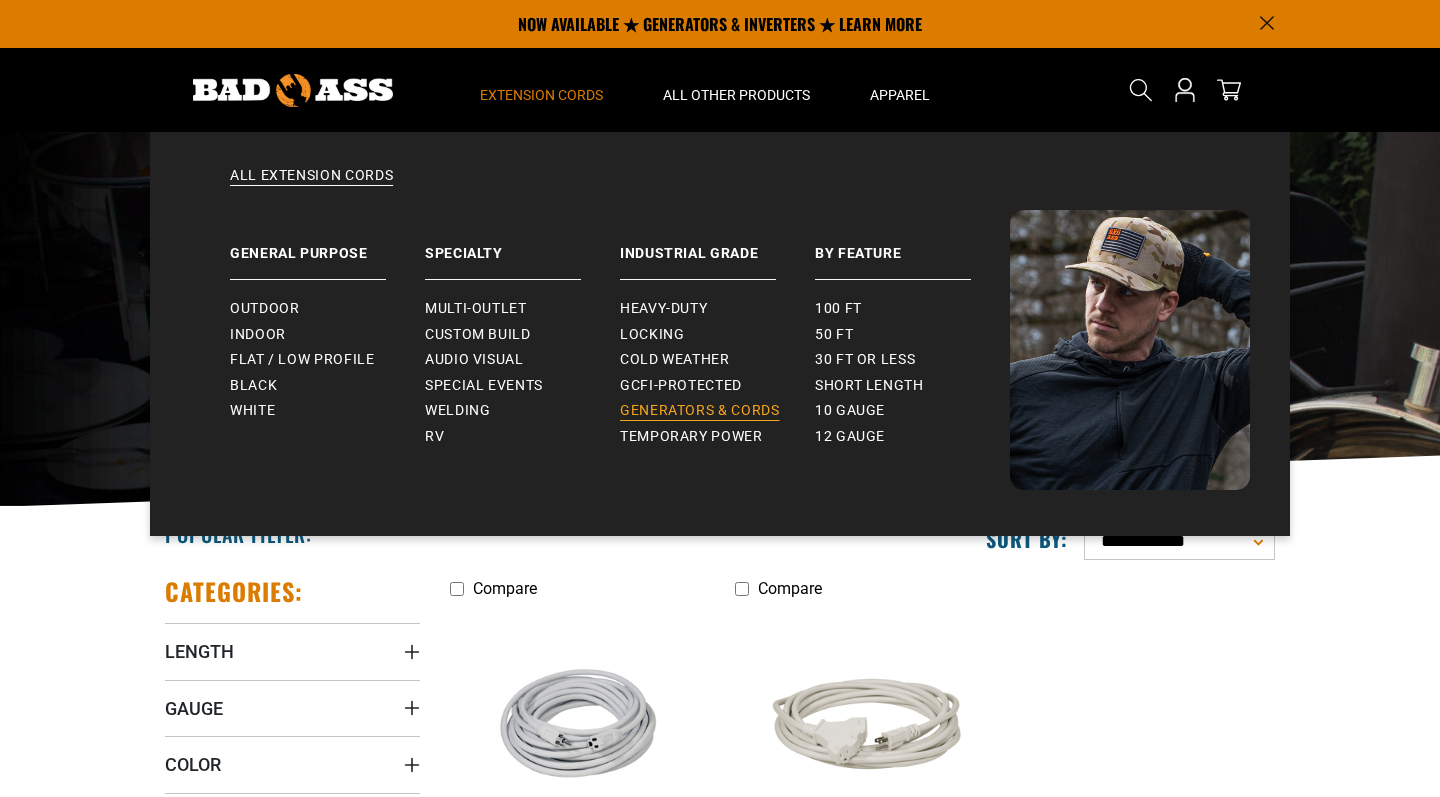click on "Generators & Cords" at bounding box center [700, 411] 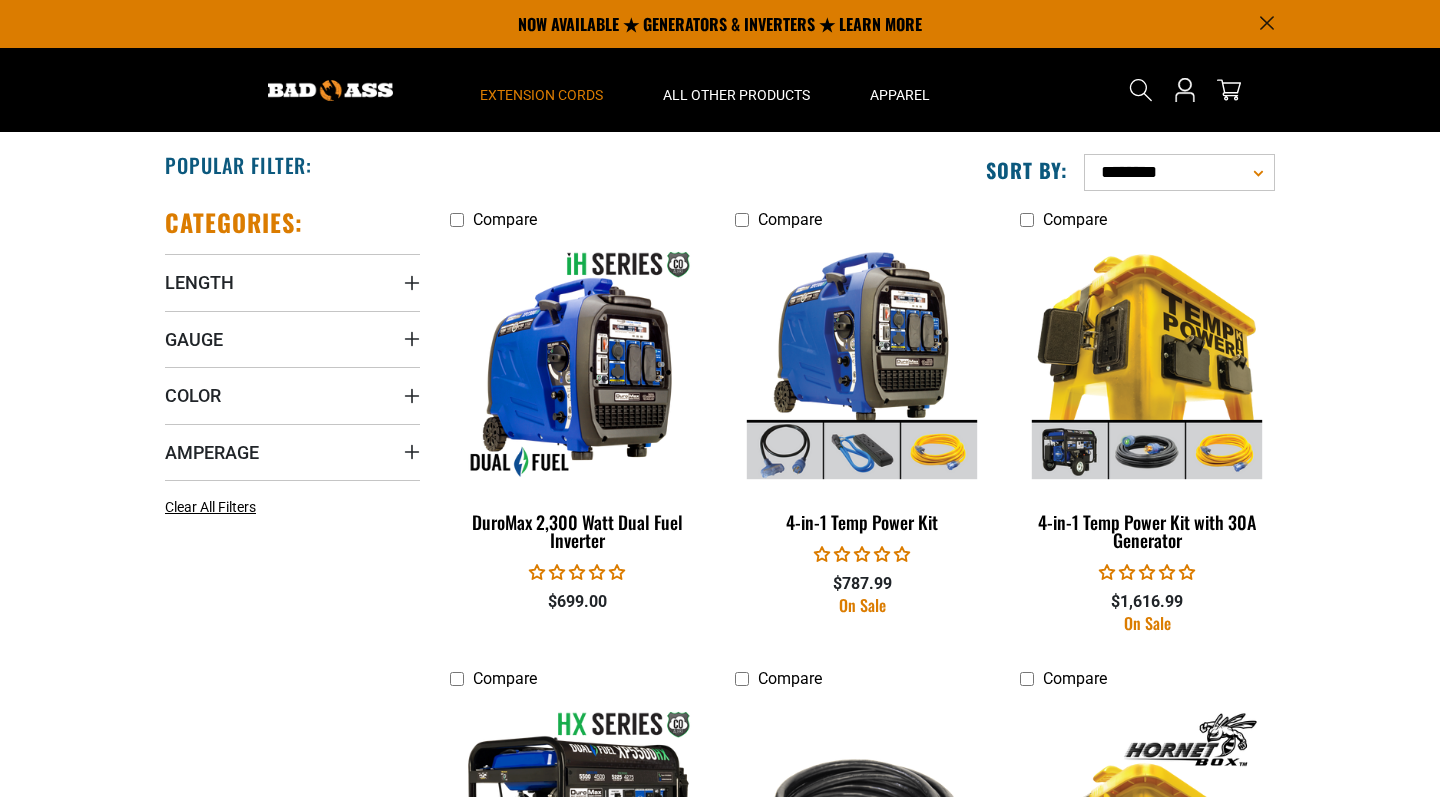 scroll, scrollTop: 842, scrollLeft: 0, axis: vertical 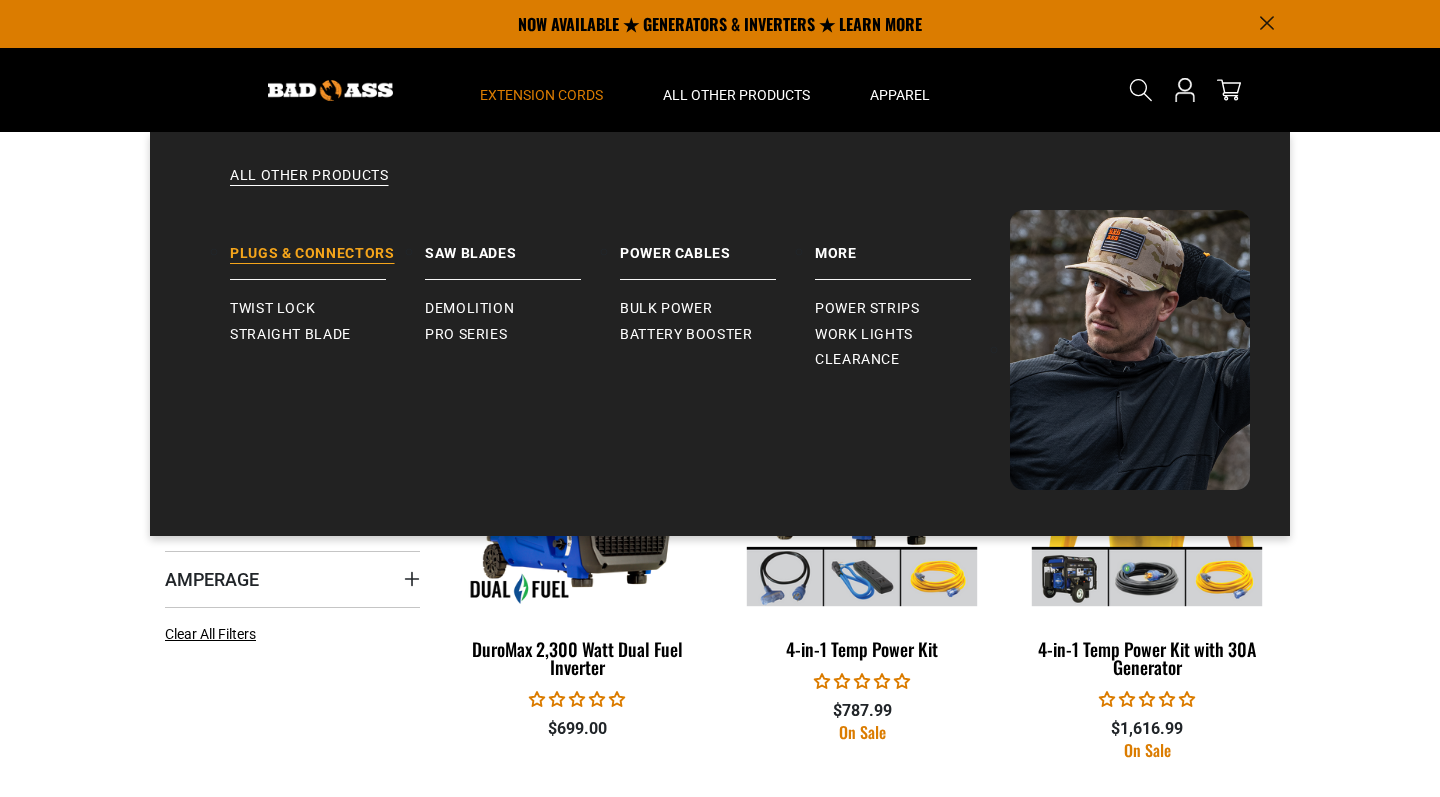 click on "Plugs & Connectors" at bounding box center (327, 245) 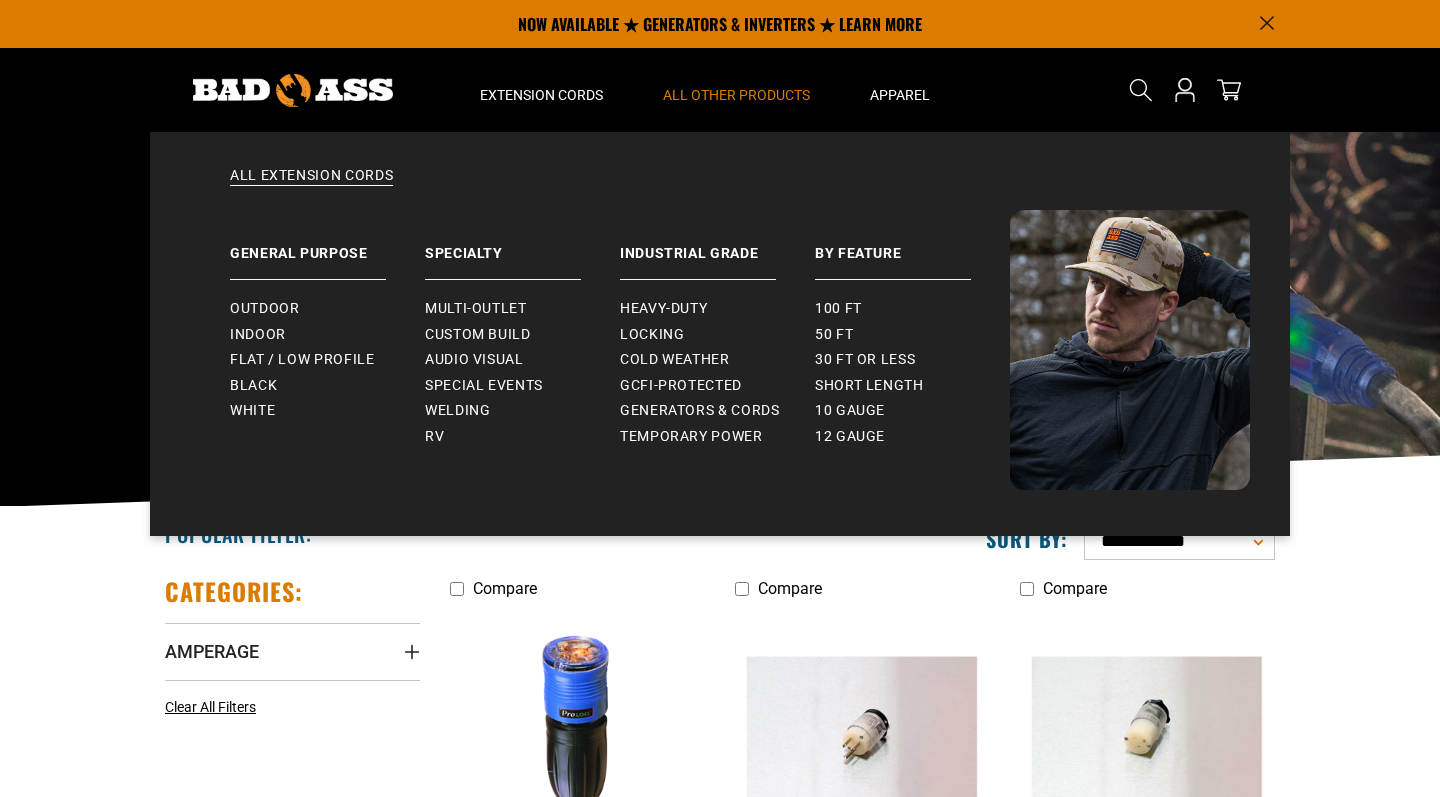 scroll, scrollTop: 0, scrollLeft: 0, axis: both 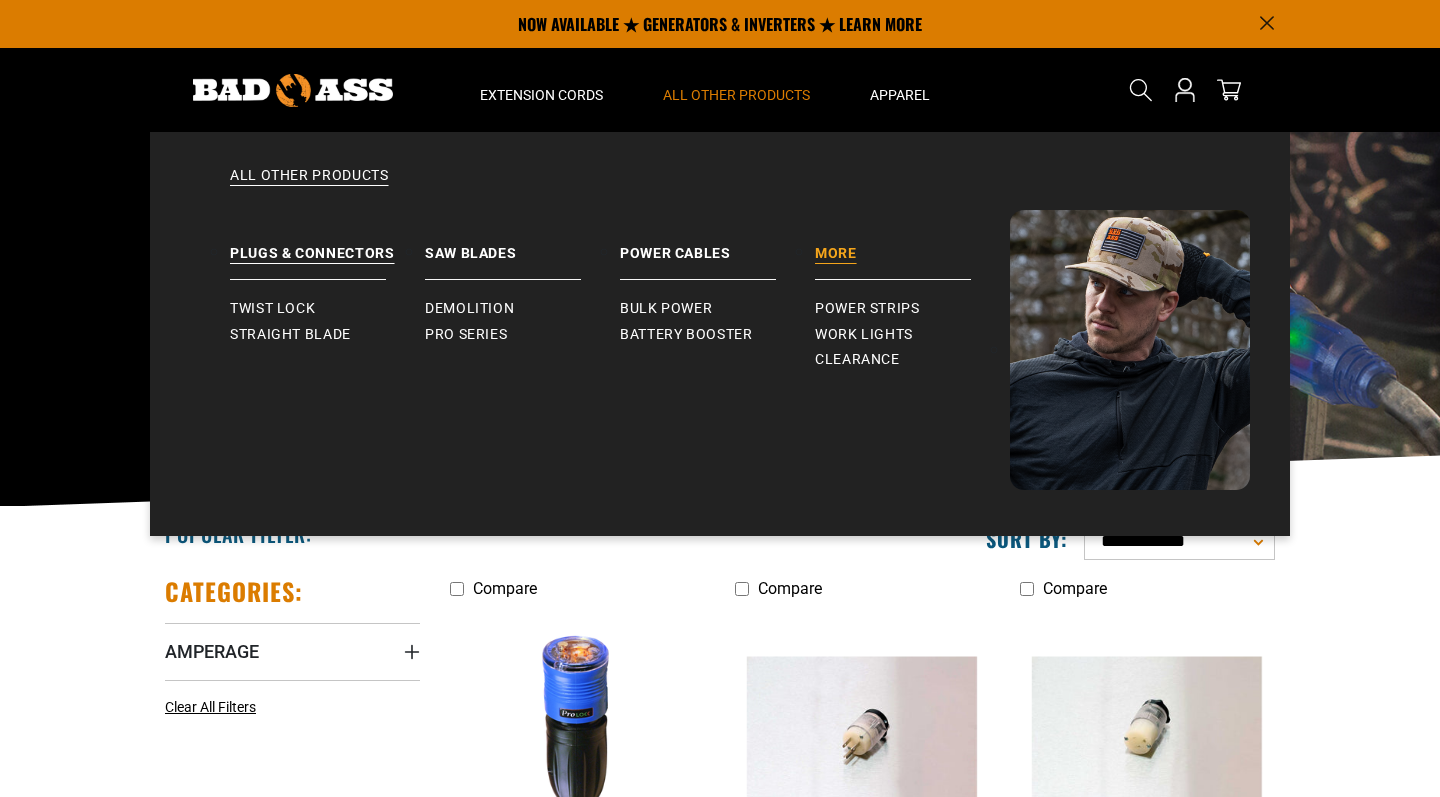 click on "More" at bounding box center (912, 245) 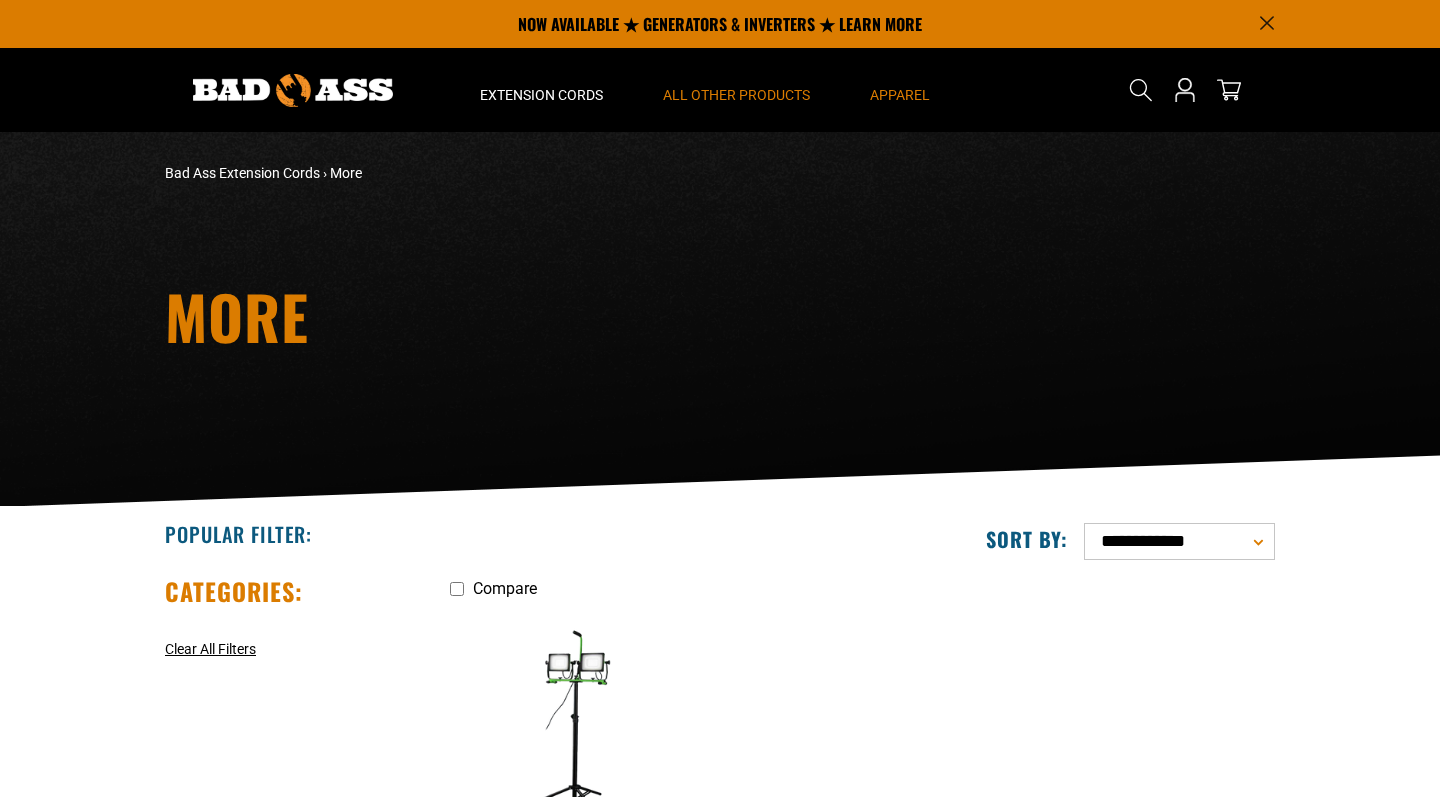 scroll, scrollTop: 0, scrollLeft: 0, axis: both 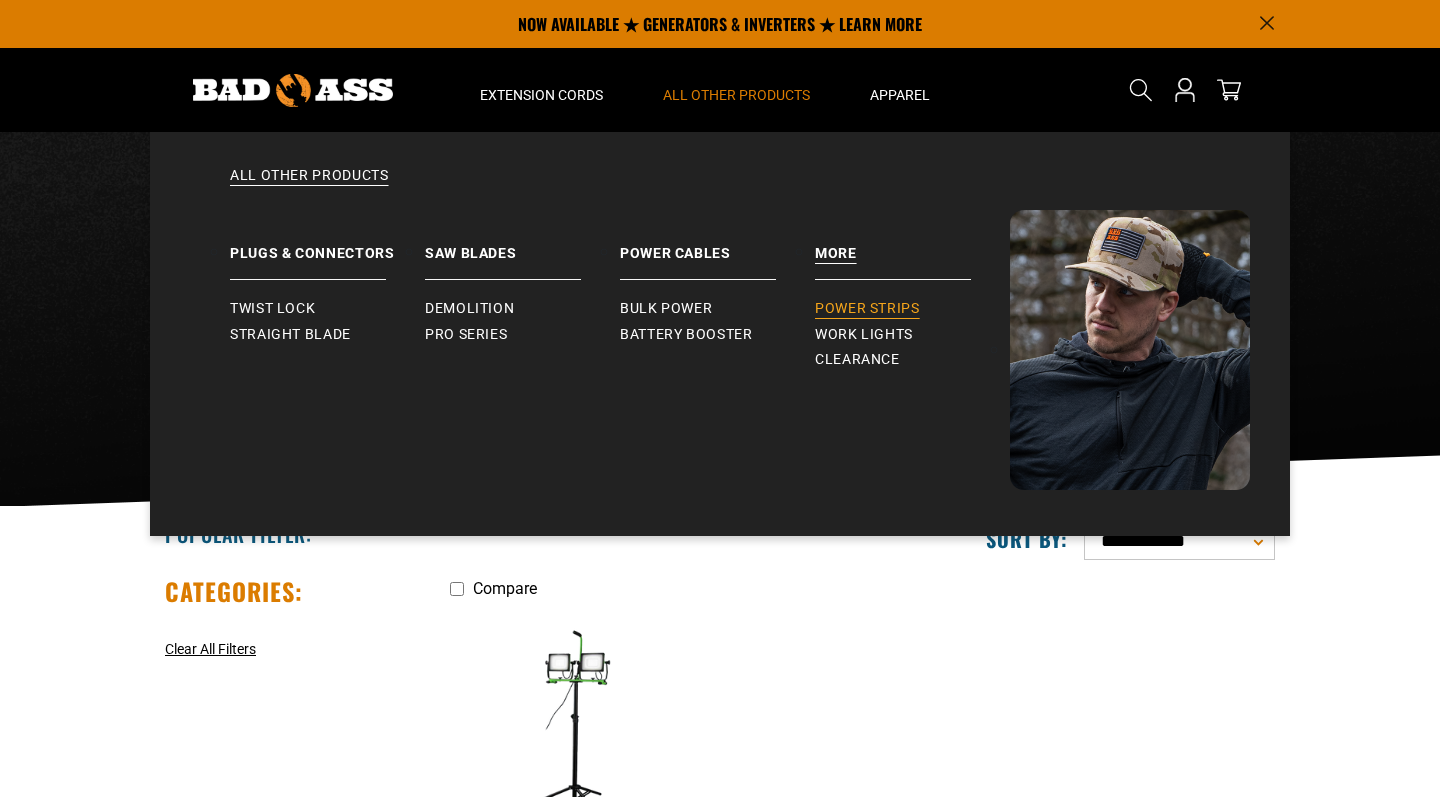 click on "Power Strips" at bounding box center (867, 309) 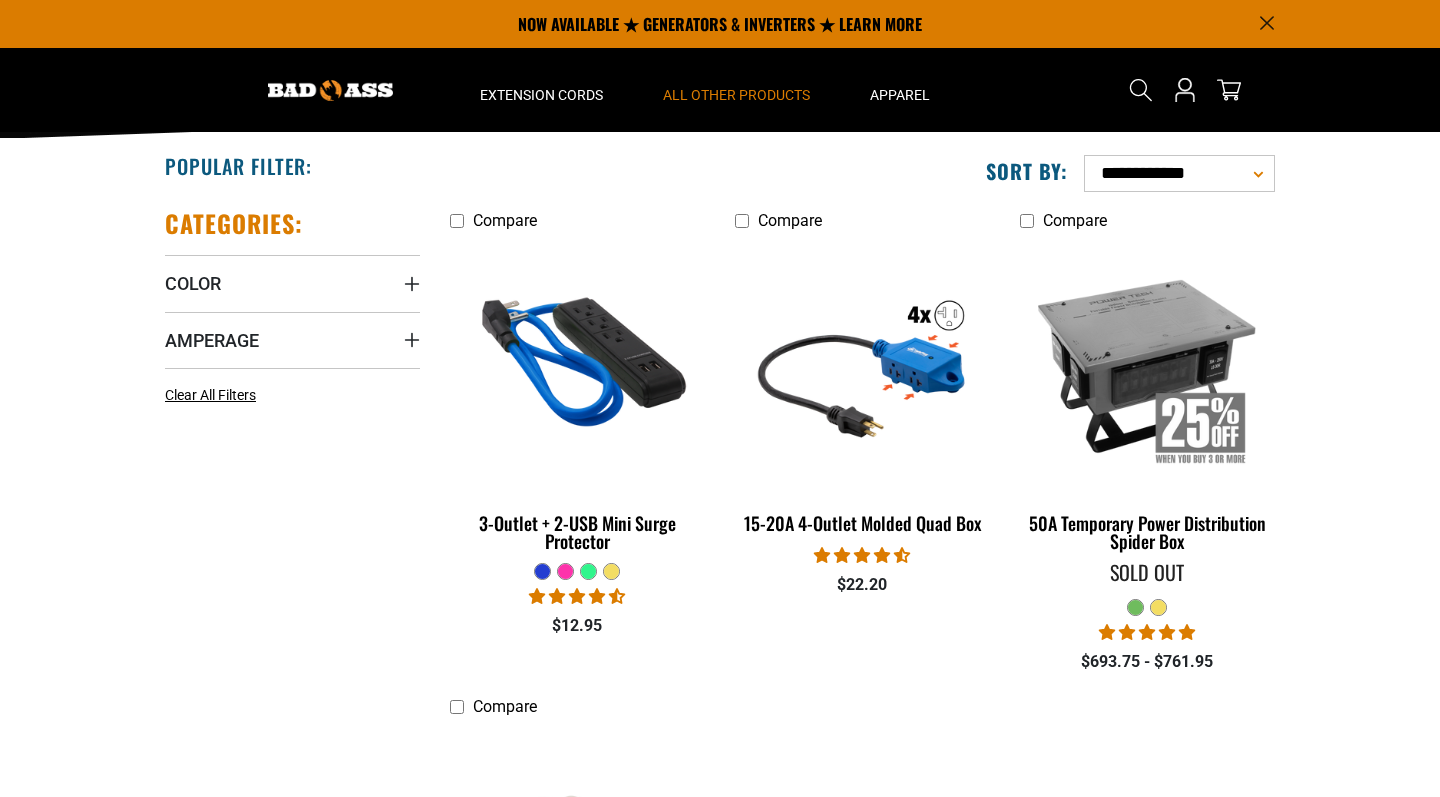 scroll, scrollTop: 362, scrollLeft: 0, axis: vertical 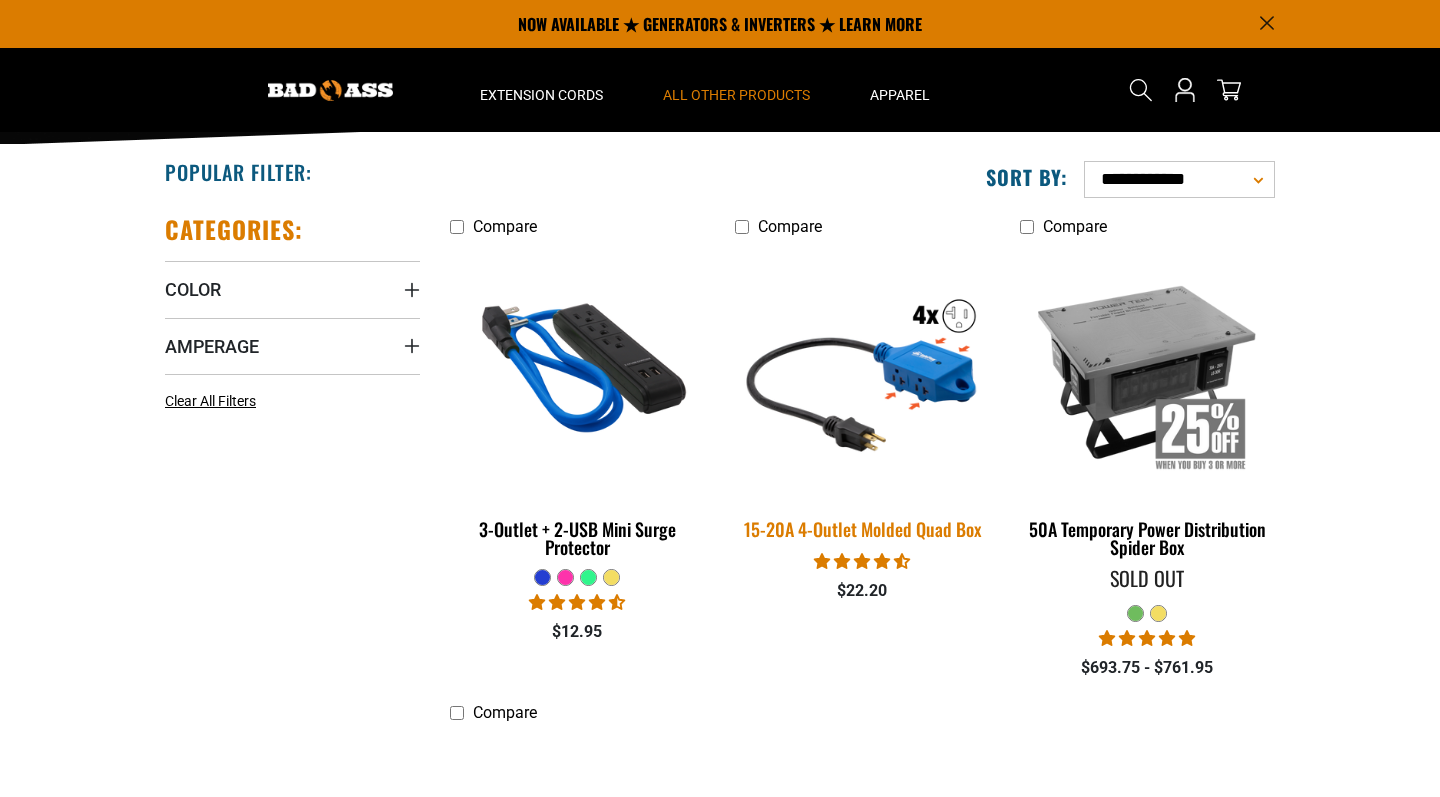 click on "15-20A 4-Outlet Molded Quad Box" at bounding box center [862, 529] 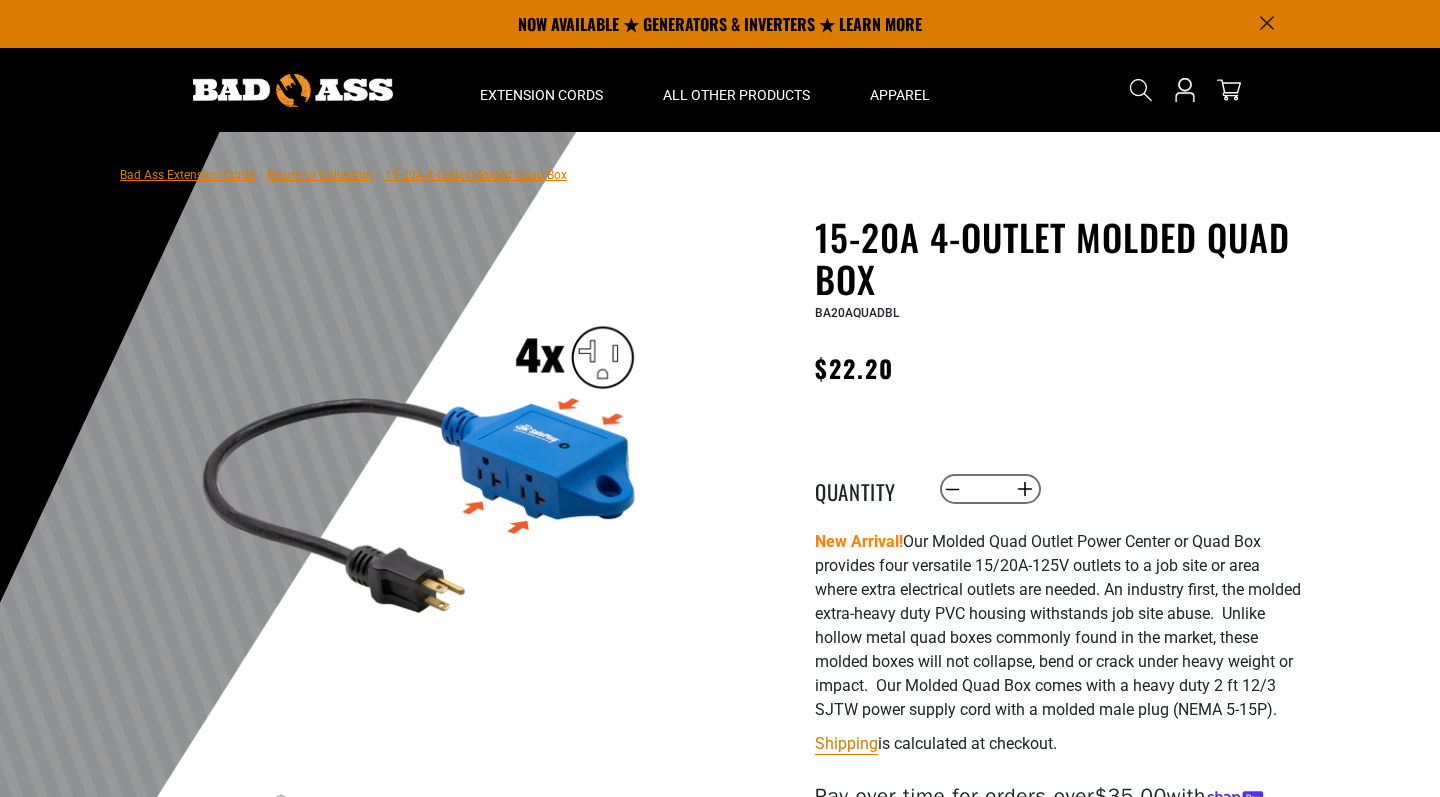 scroll, scrollTop: 0, scrollLeft: 0, axis: both 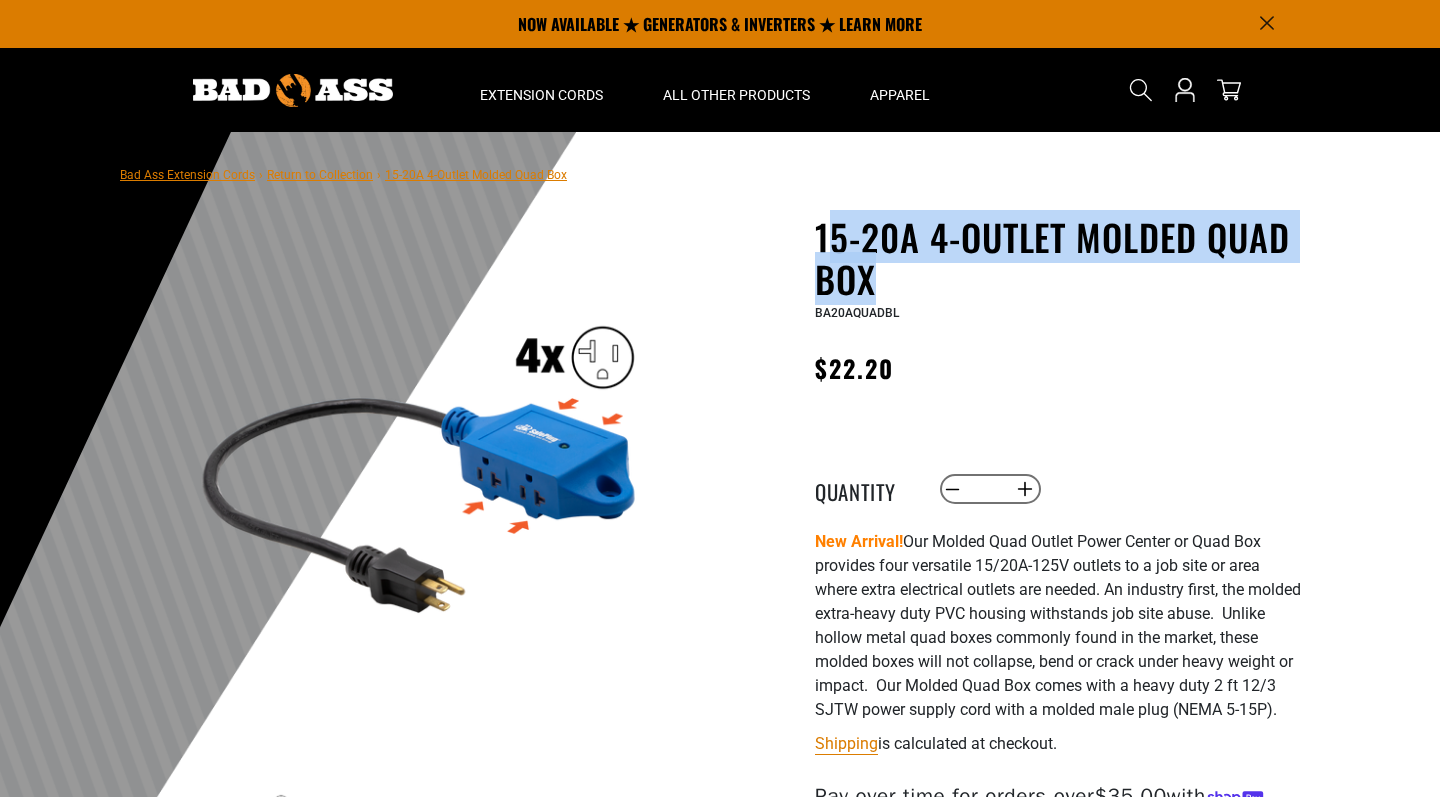 click on "15-20A 4-Outlet Molded Quad Box" at bounding box center (1060, 258) 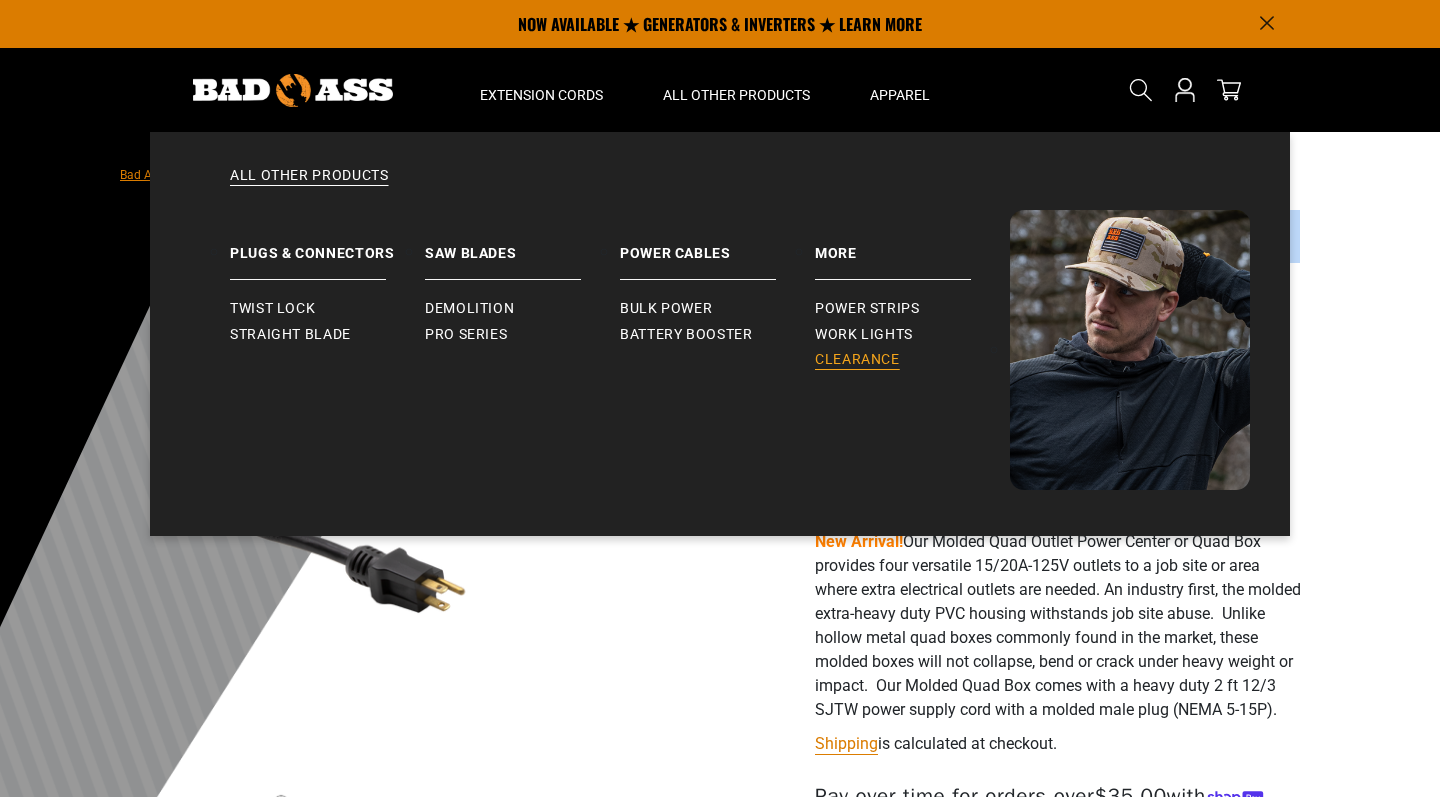 click on "Clearance" at bounding box center [857, 360] 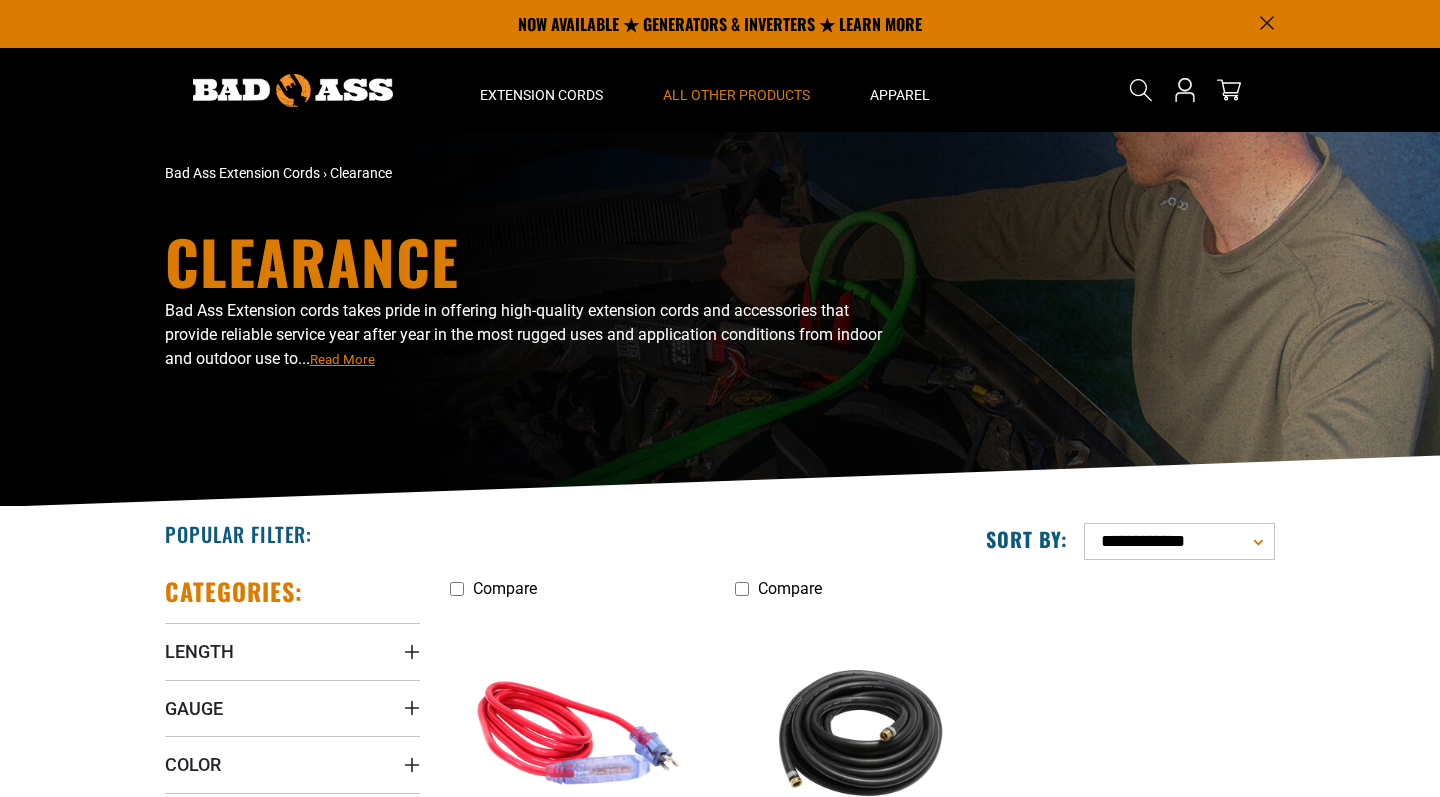 scroll, scrollTop: 0, scrollLeft: 0, axis: both 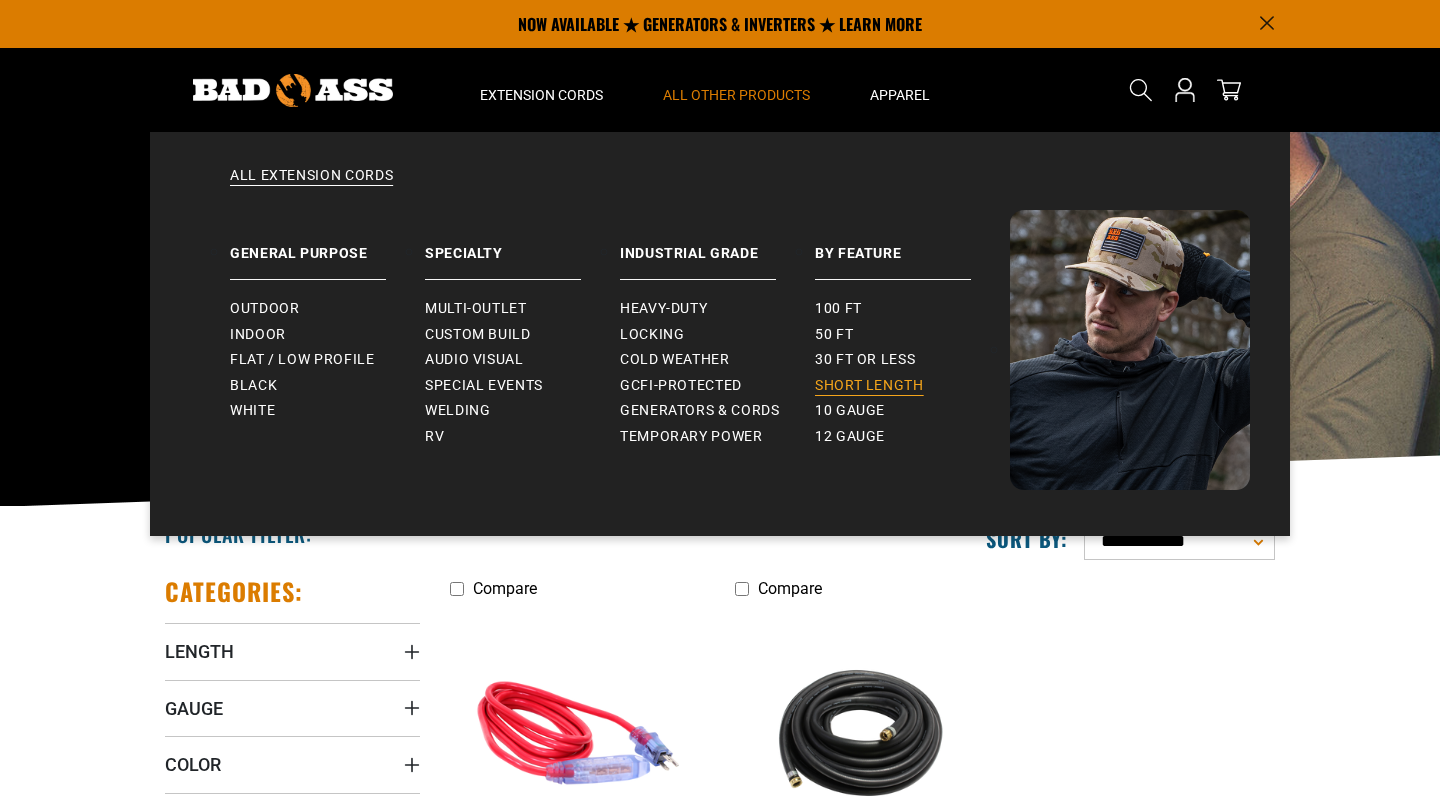 click on "Short Length" at bounding box center [869, 386] 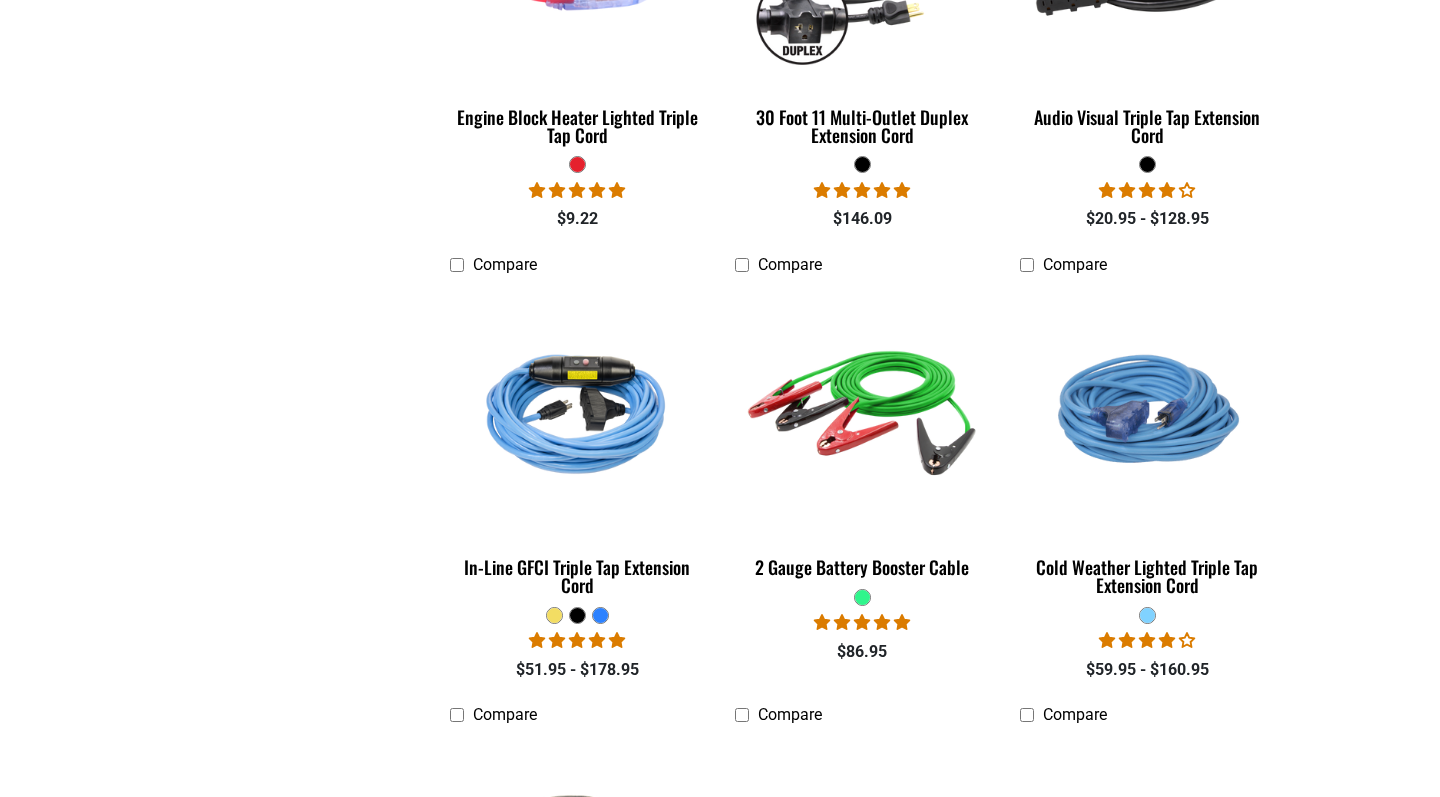 scroll, scrollTop: 2580, scrollLeft: 0, axis: vertical 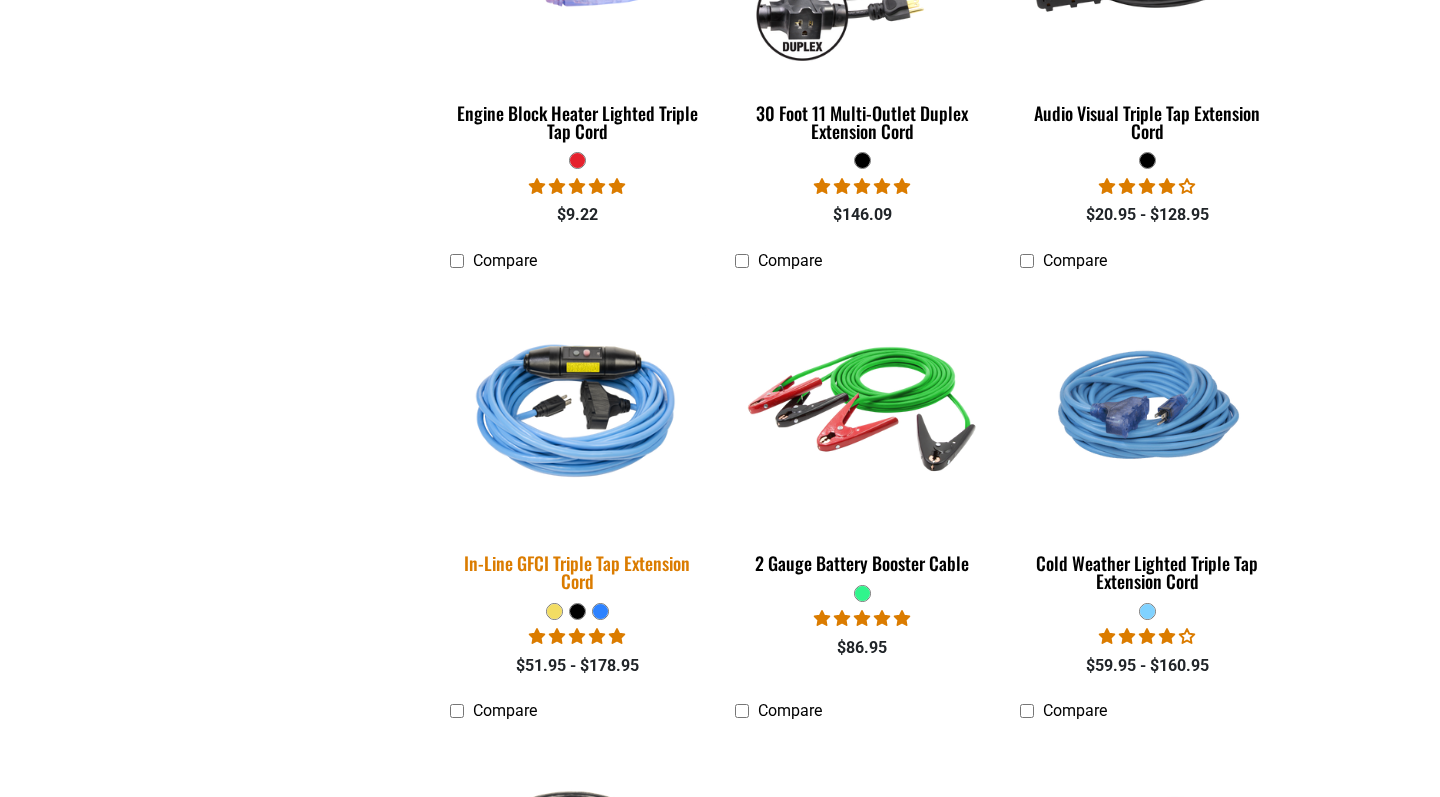 click on "In-Line GFCI Triple Tap Extension Cord" at bounding box center [577, 572] 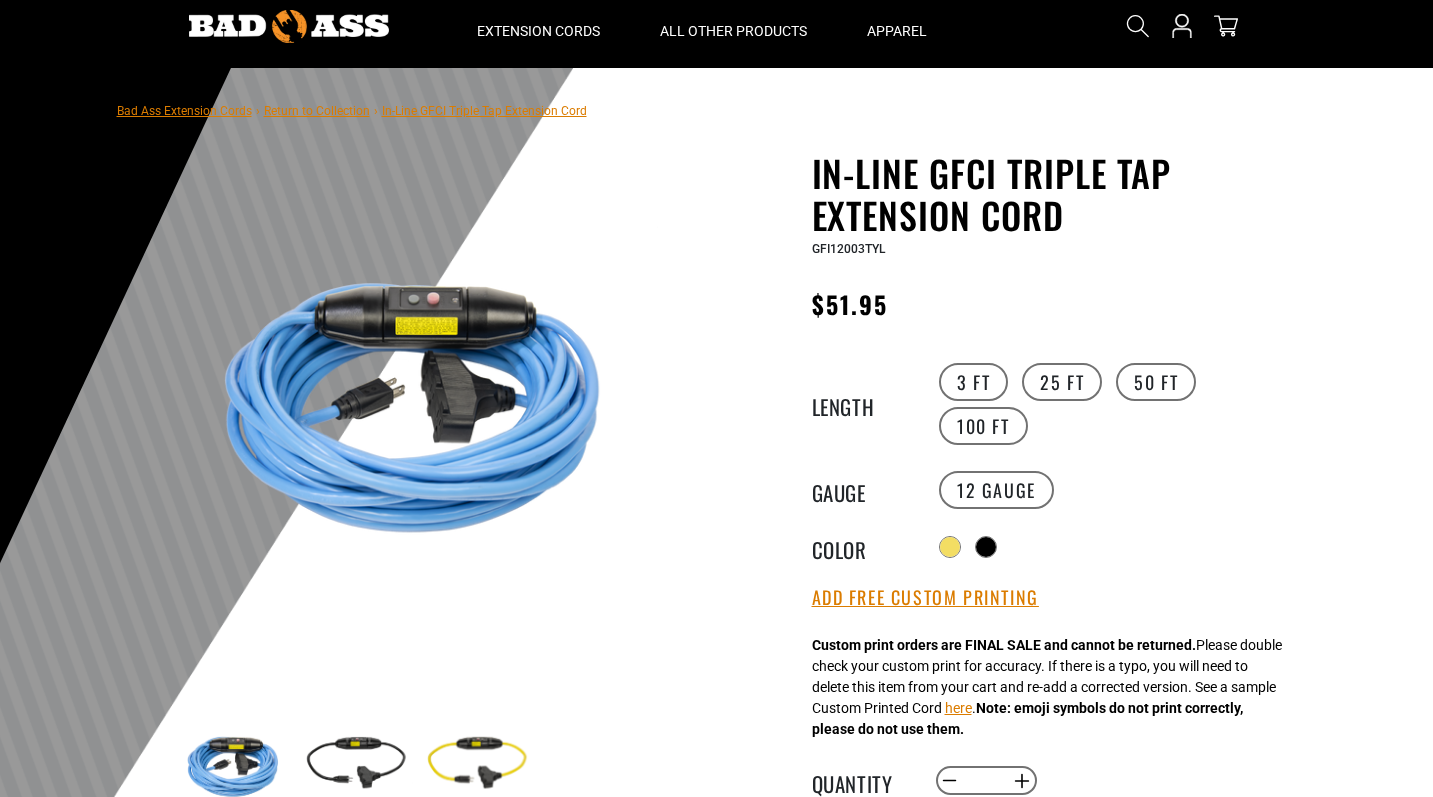 scroll, scrollTop: 67, scrollLeft: 0, axis: vertical 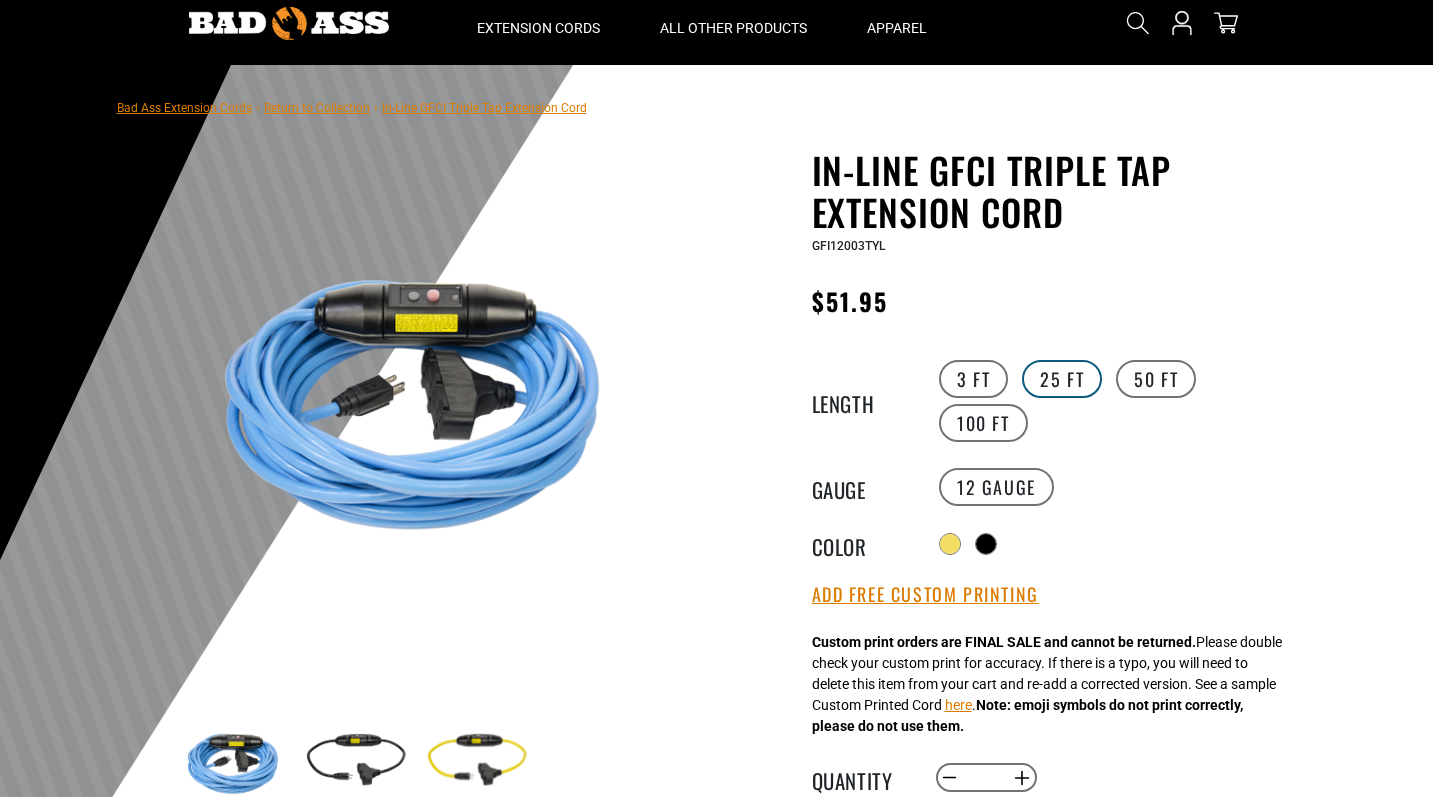 click on "25 FT" at bounding box center (1062, 379) 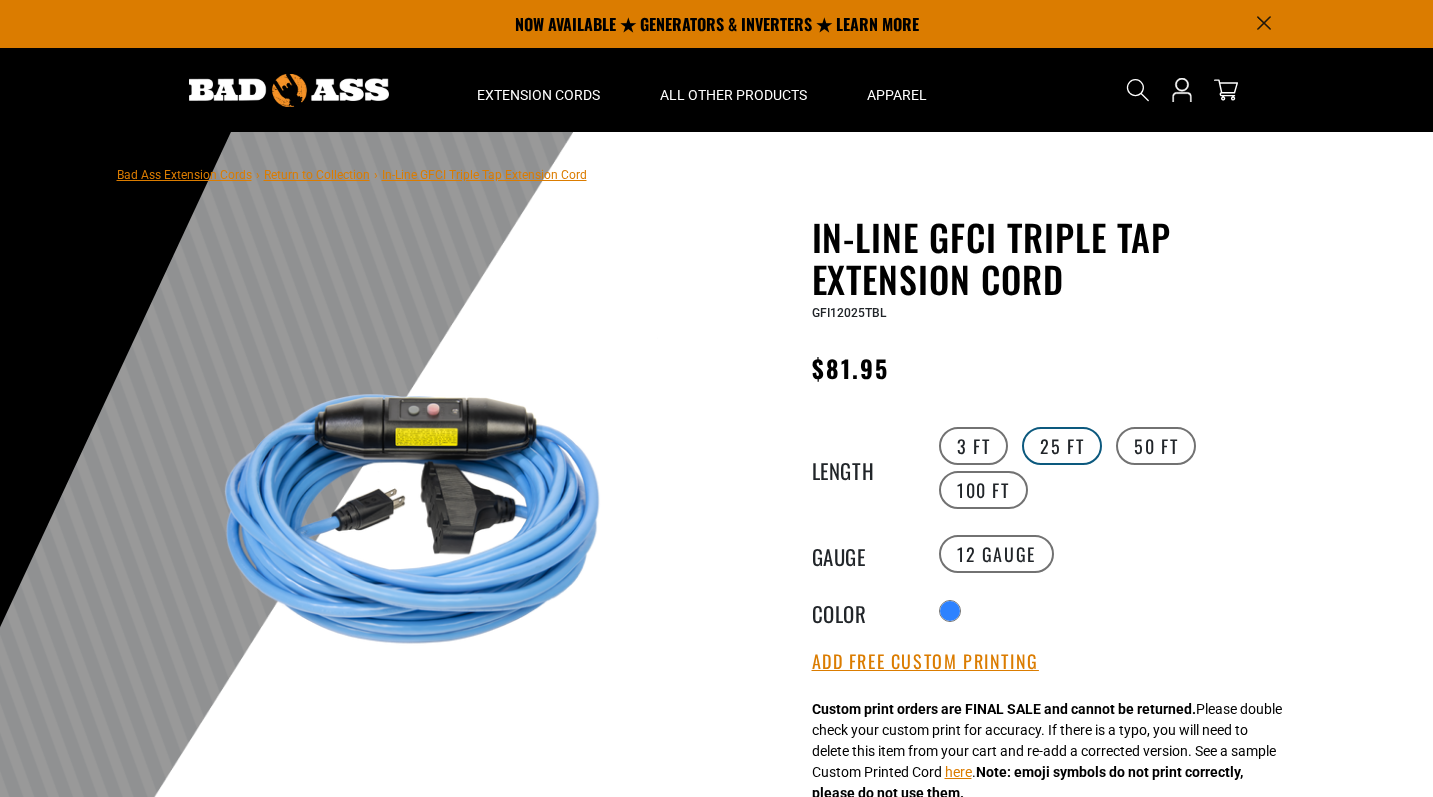scroll, scrollTop: 0, scrollLeft: 0, axis: both 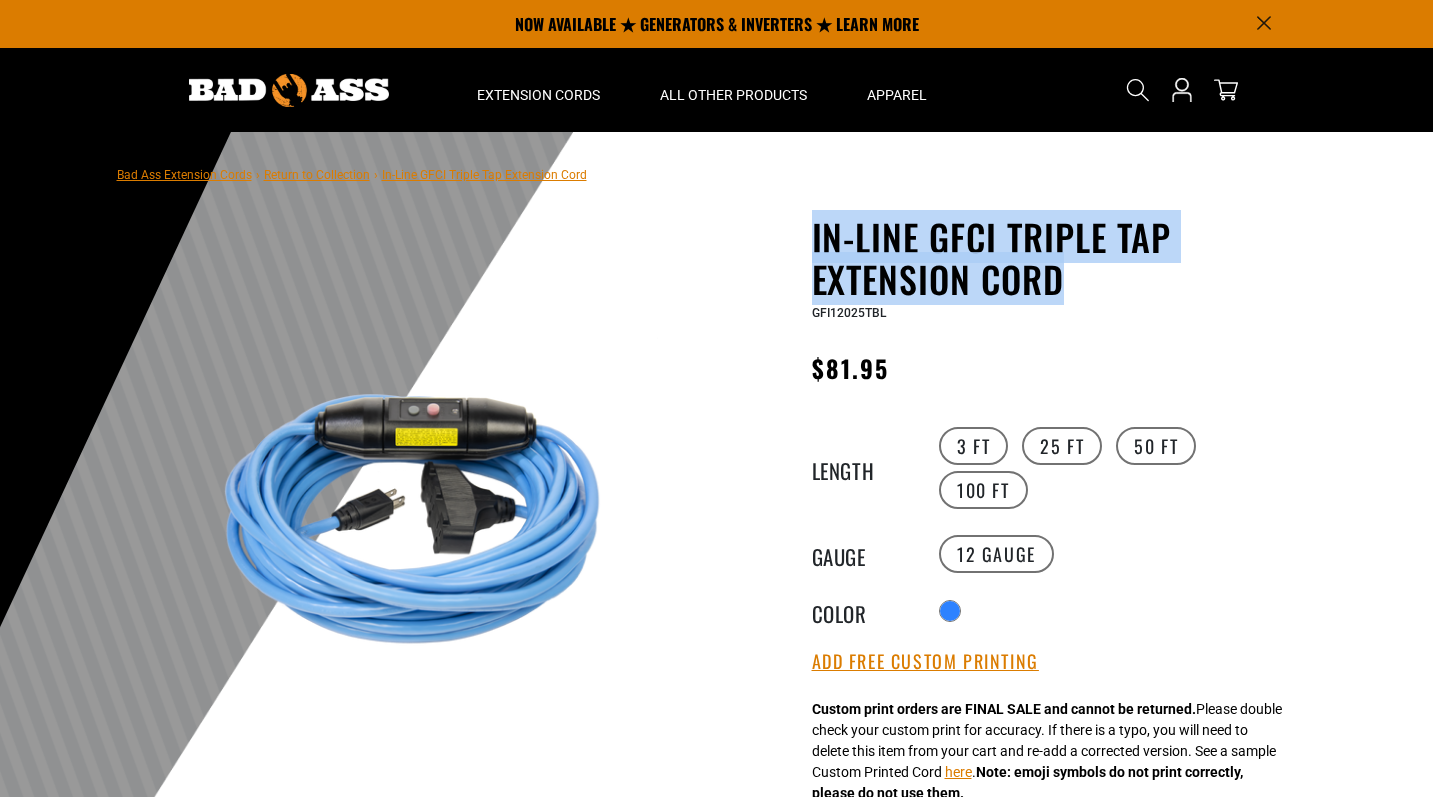 drag, startPoint x: 812, startPoint y: 240, endPoint x: 1066, endPoint y: 267, distance: 255.43102 